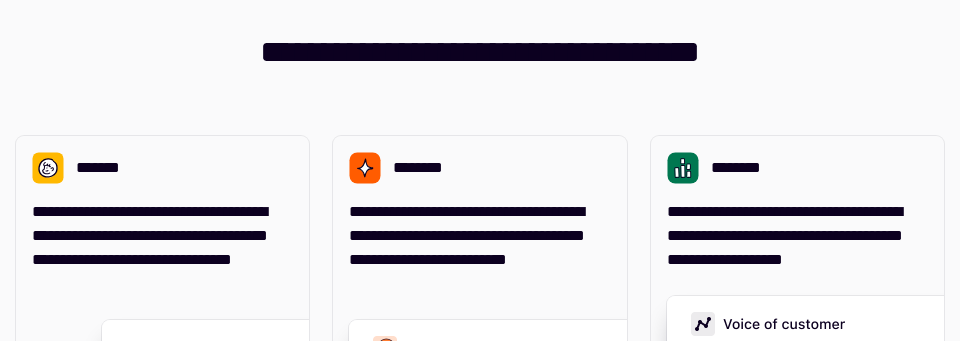 scroll, scrollTop: 0, scrollLeft: 0, axis: both 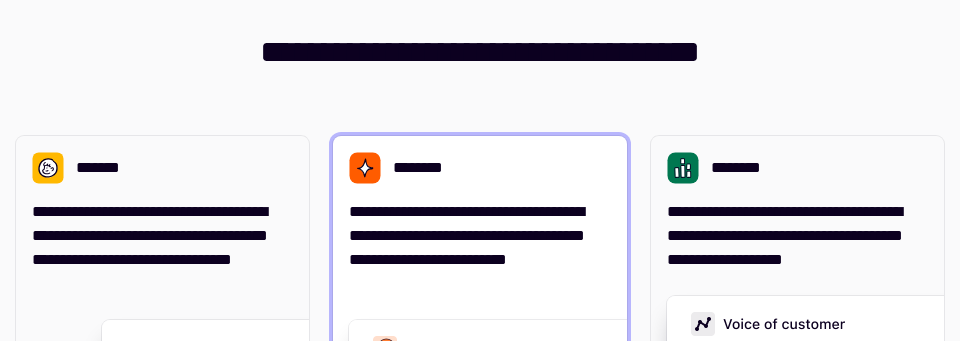click on "********" at bounding box center [479, 168] 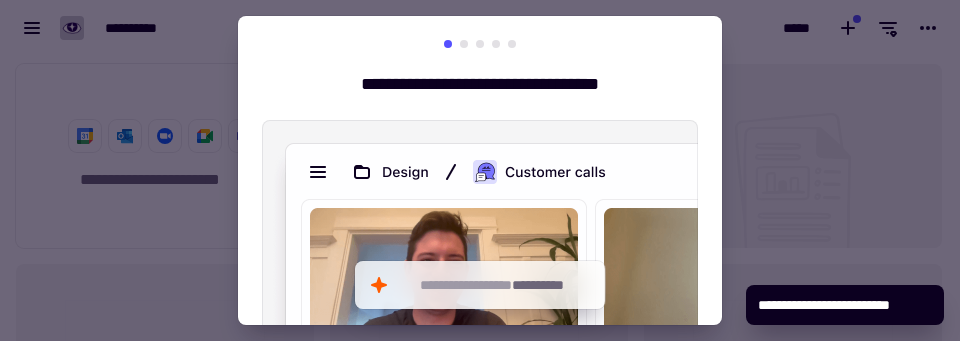 scroll, scrollTop: 1, scrollLeft: 1, axis: both 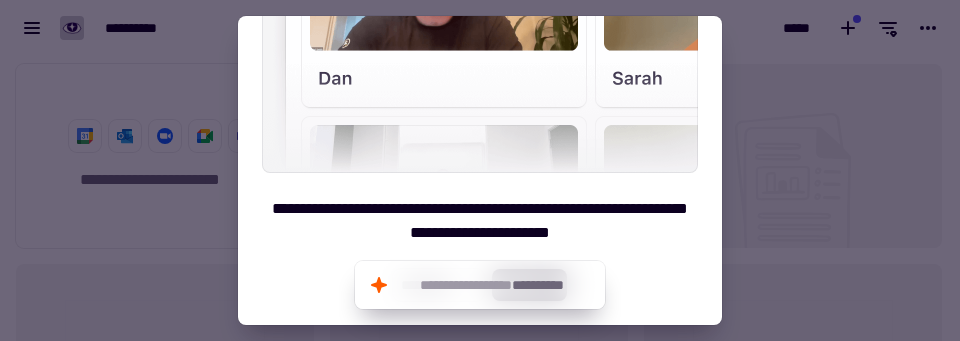 click at bounding box center [480, 170] 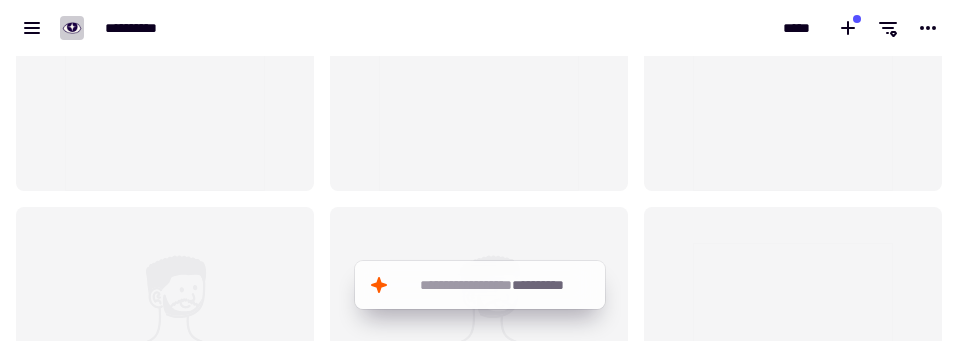 scroll, scrollTop: 0, scrollLeft: 0, axis: both 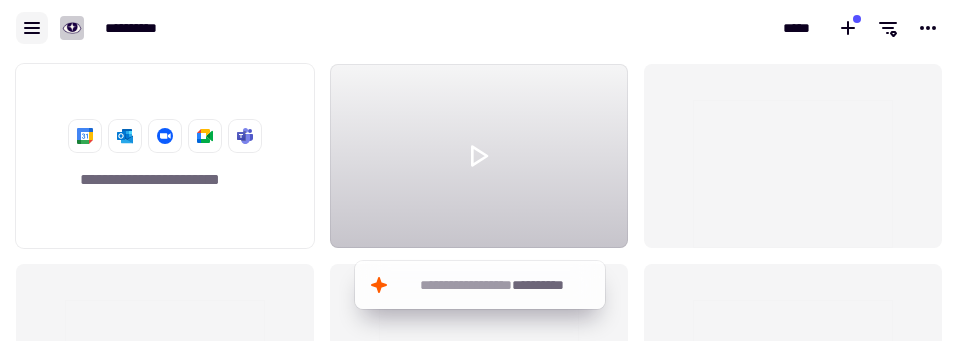 click 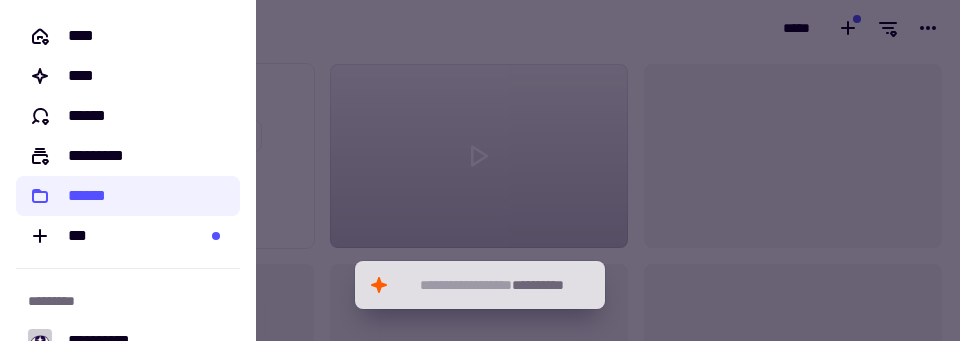 click at bounding box center [480, 170] 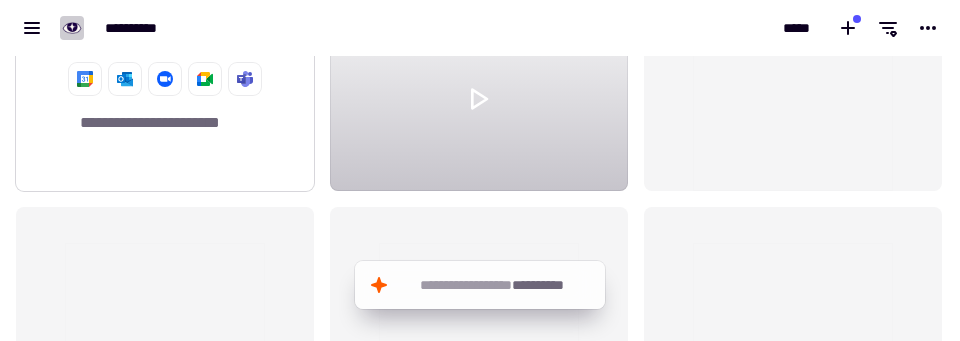 scroll, scrollTop: 51, scrollLeft: 0, axis: vertical 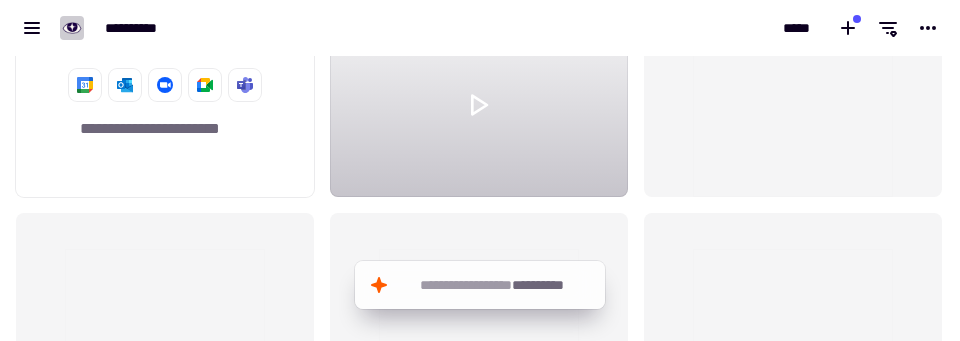 click 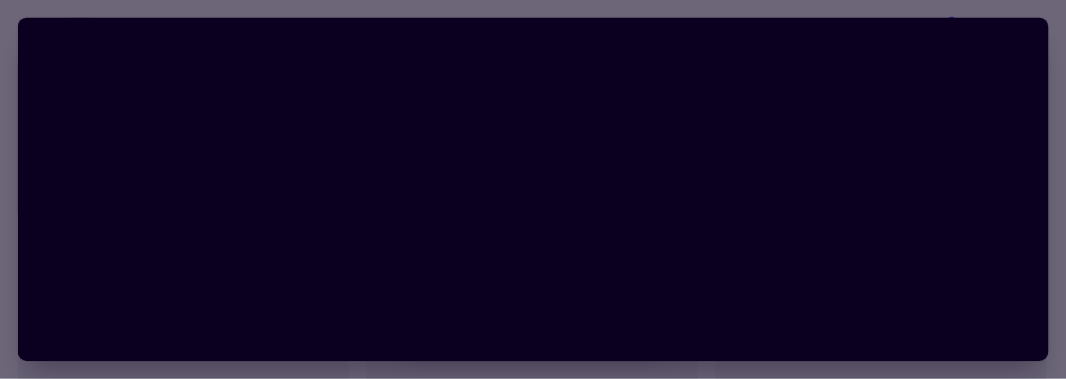 scroll, scrollTop: 231, scrollLeft: 0, axis: vertical 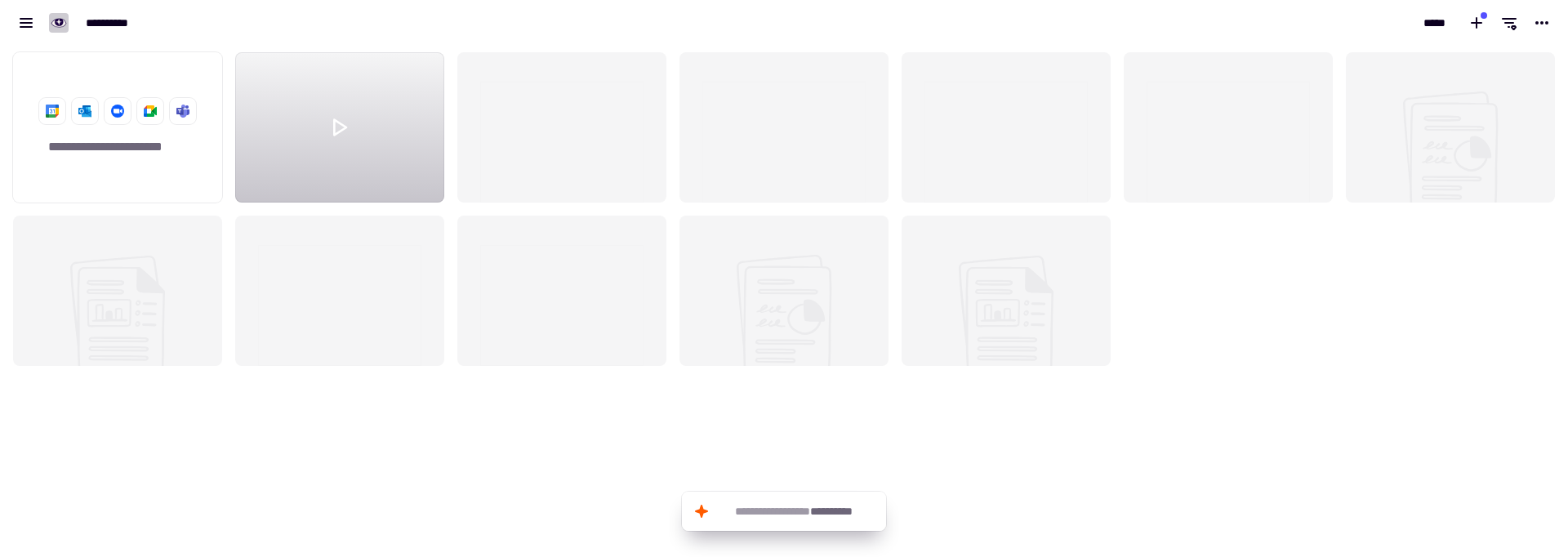 click 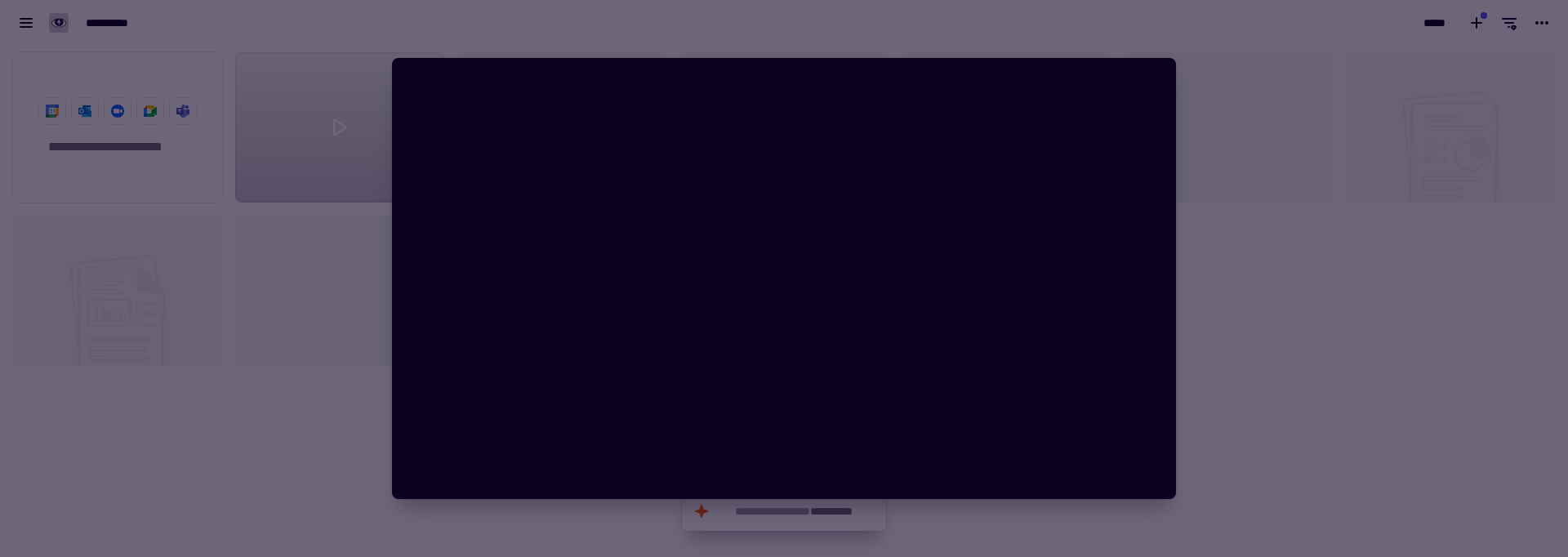 click at bounding box center [784, 278] 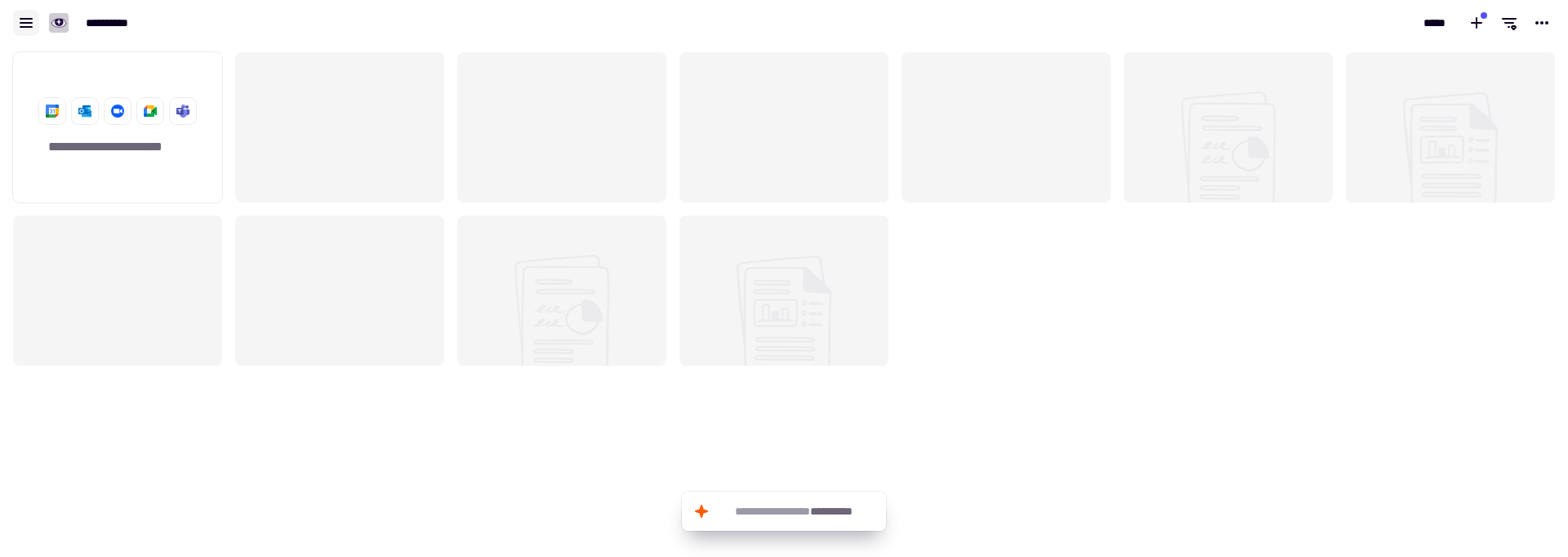 click 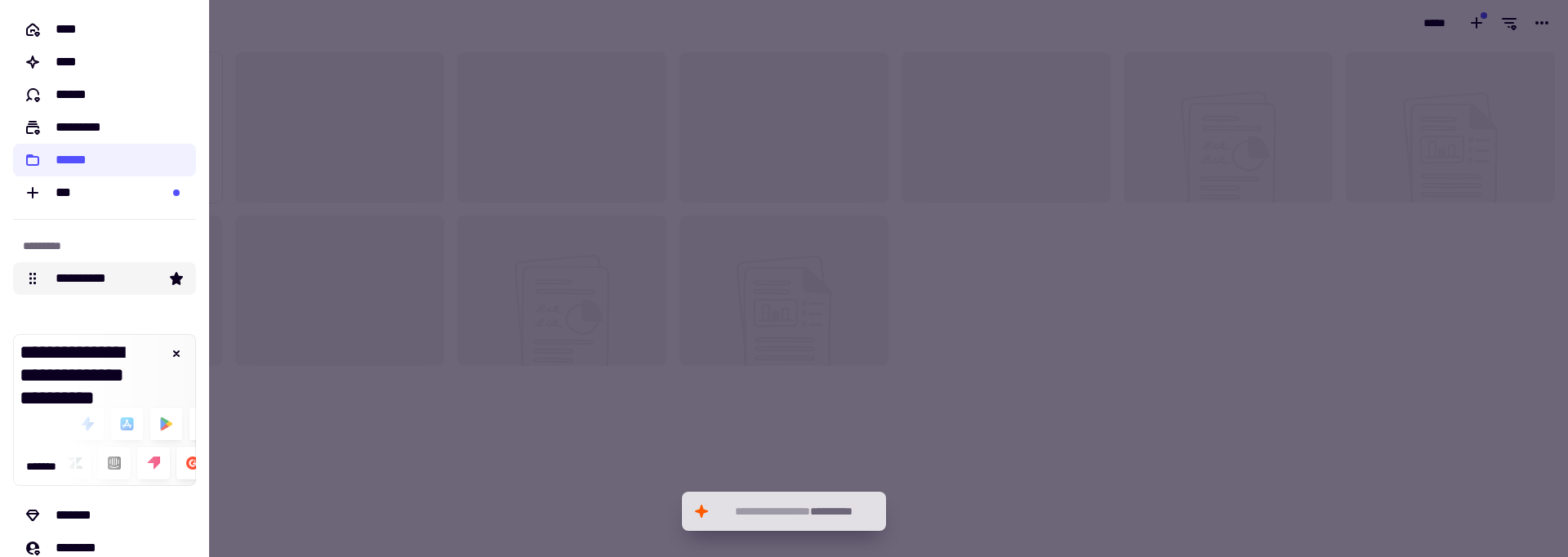 click on "**********" 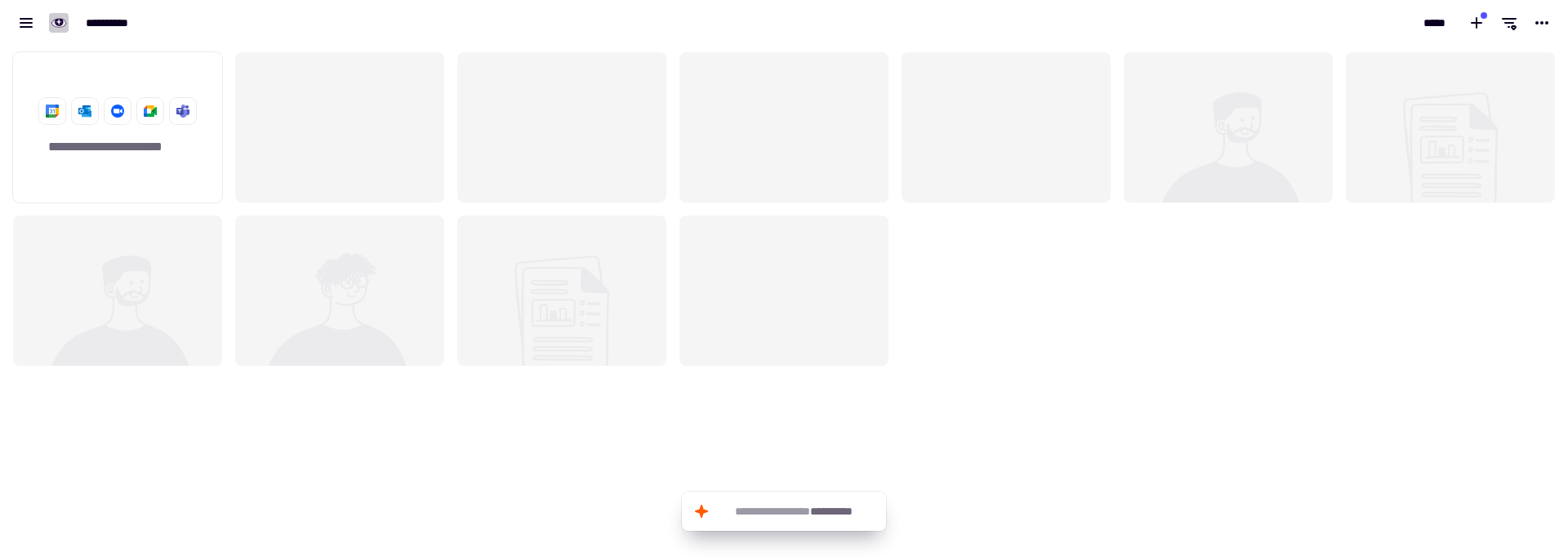 scroll, scrollTop: 1, scrollLeft: 1, axis: both 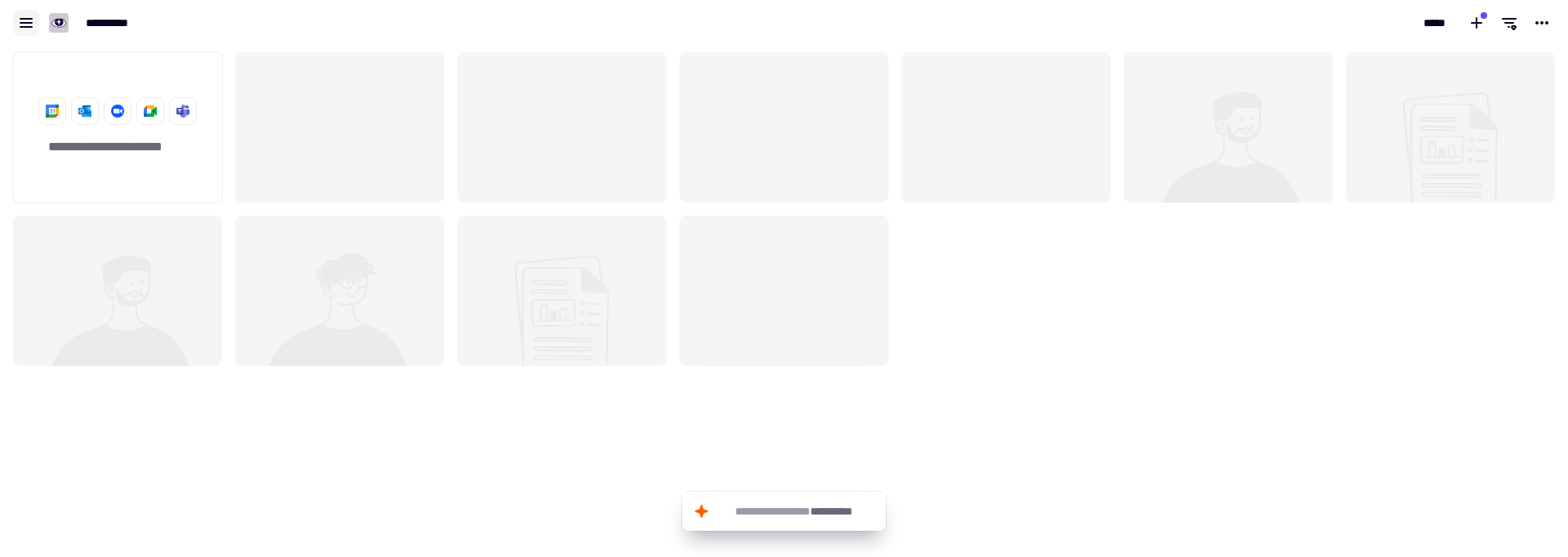 click 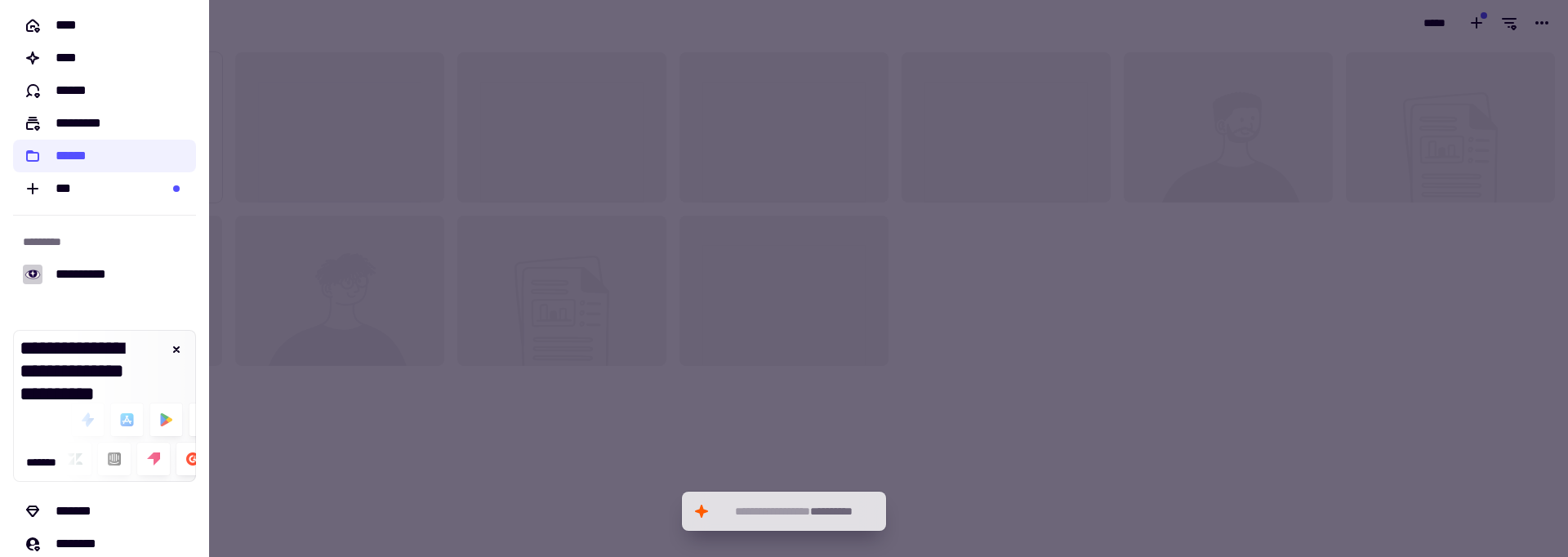 scroll, scrollTop: 0, scrollLeft: 0, axis: both 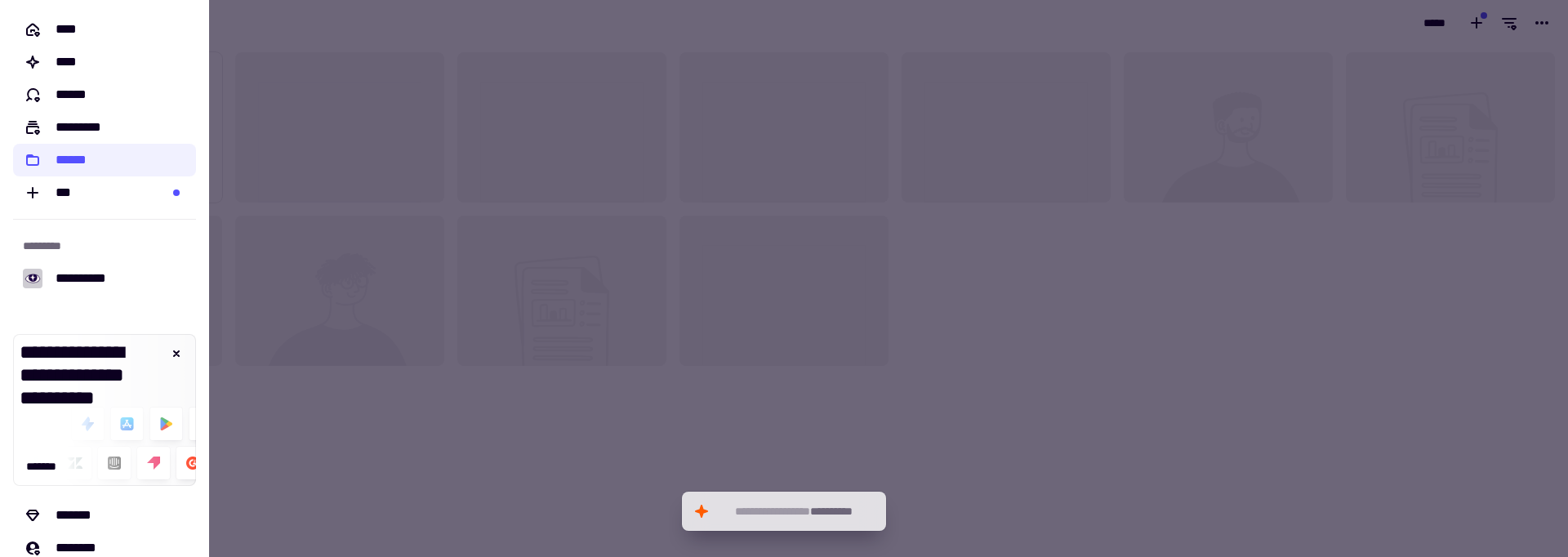 click at bounding box center (784, 278) 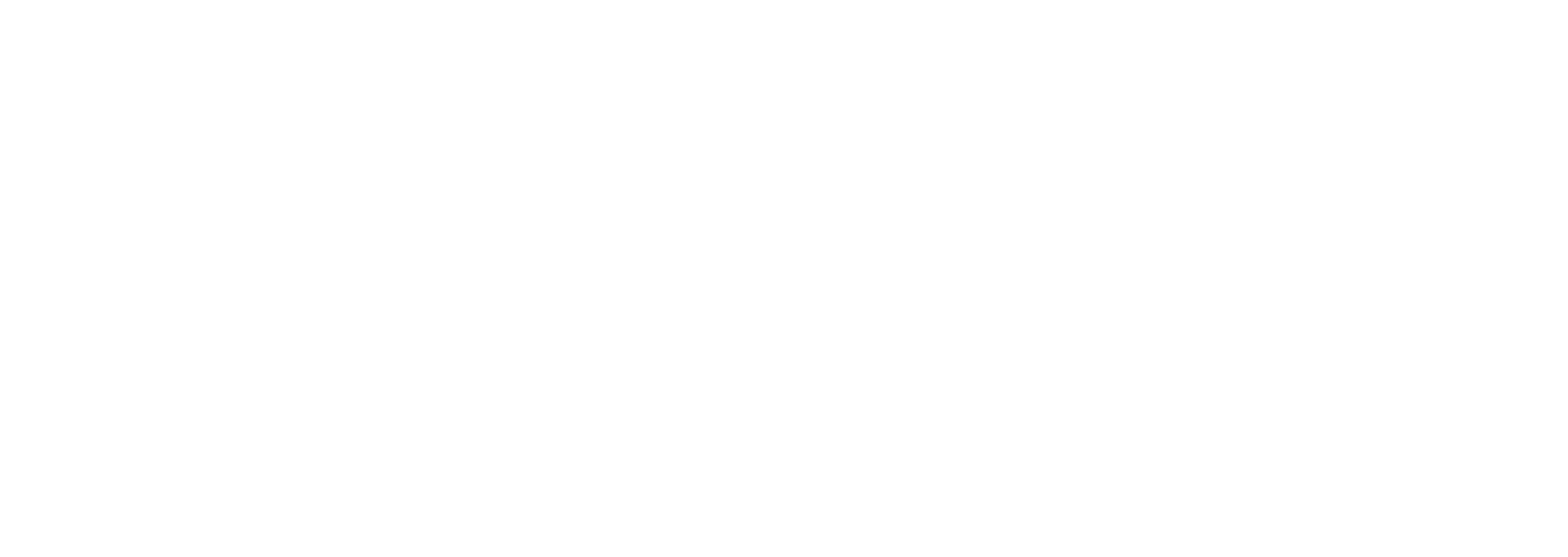 scroll, scrollTop: 0, scrollLeft: 0, axis: both 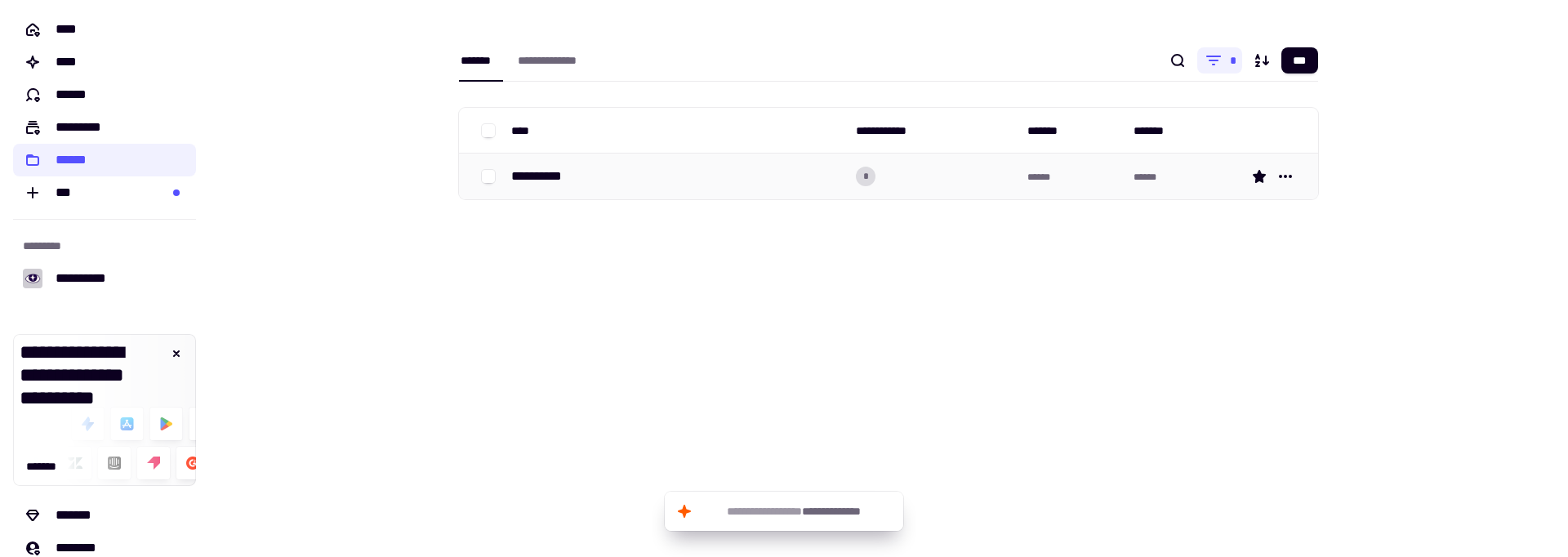 click on "**********" at bounding box center (677, 176) 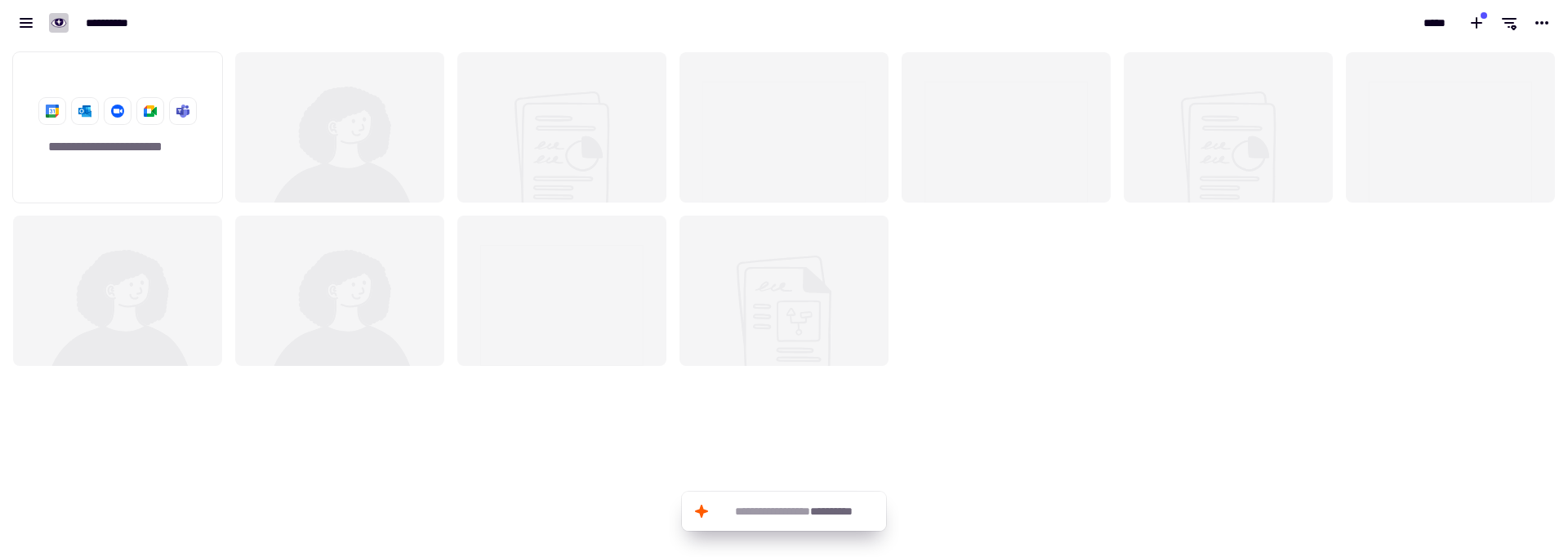 scroll, scrollTop: 1, scrollLeft: 1, axis: both 